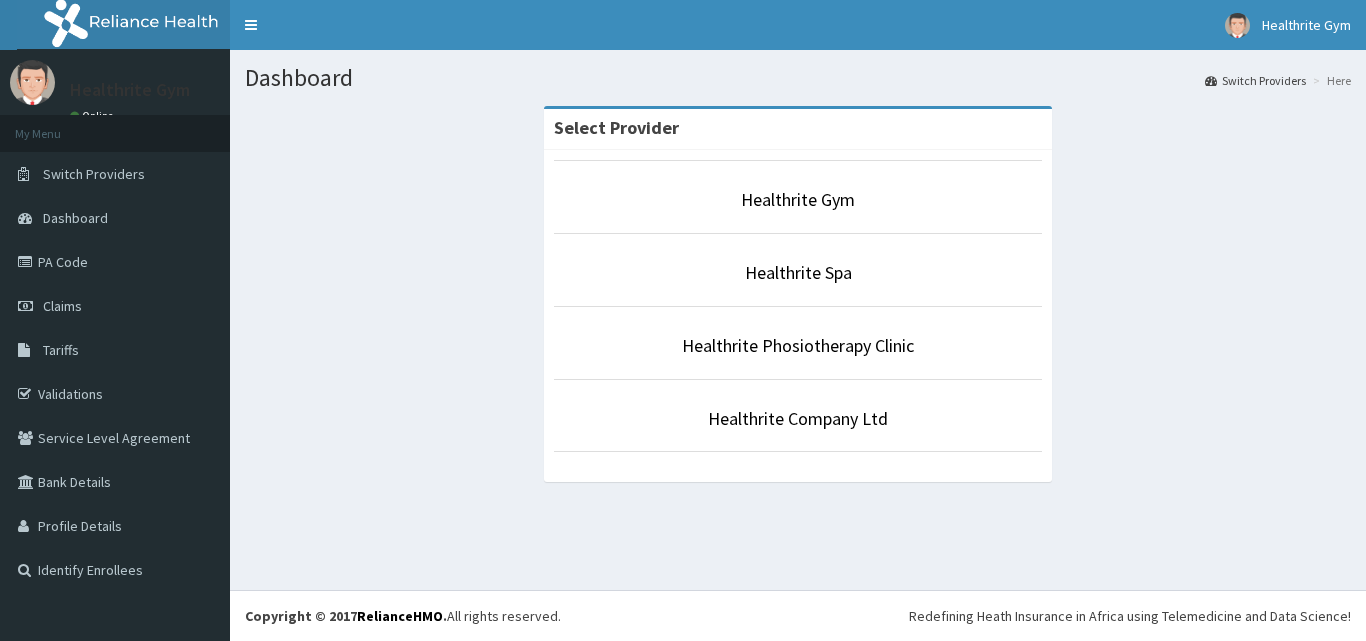 scroll, scrollTop: 0, scrollLeft: 0, axis: both 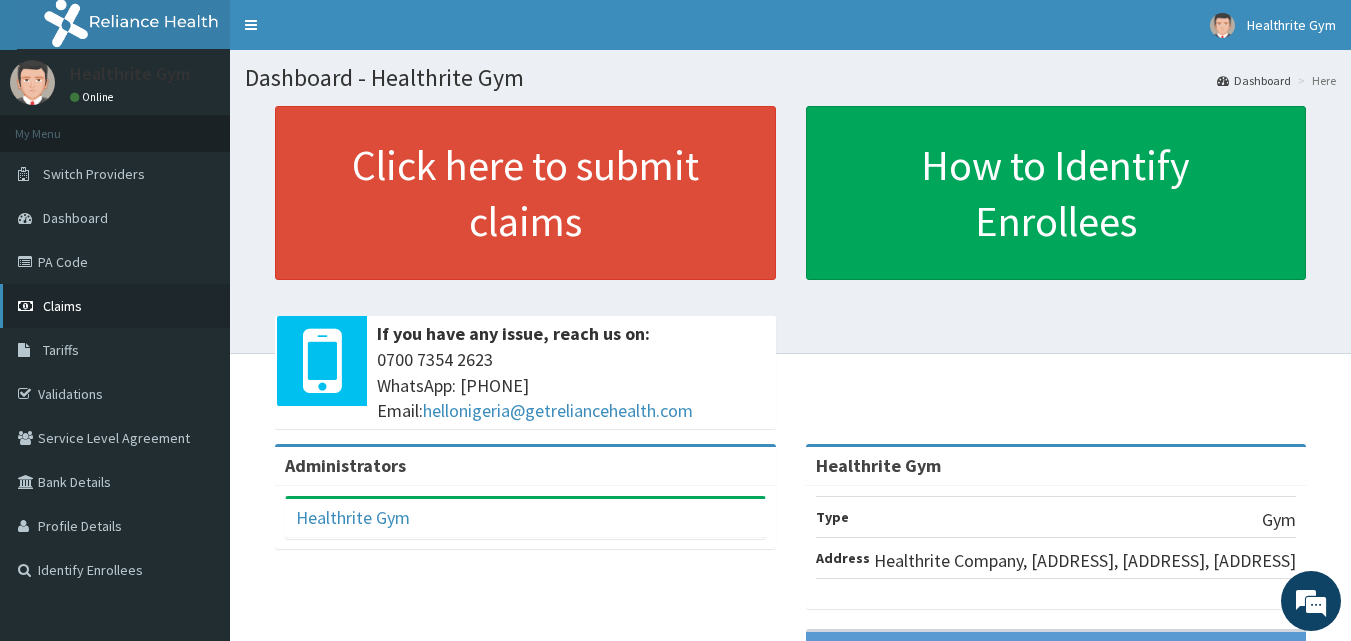 click on "Claims" at bounding box center (62, 306) 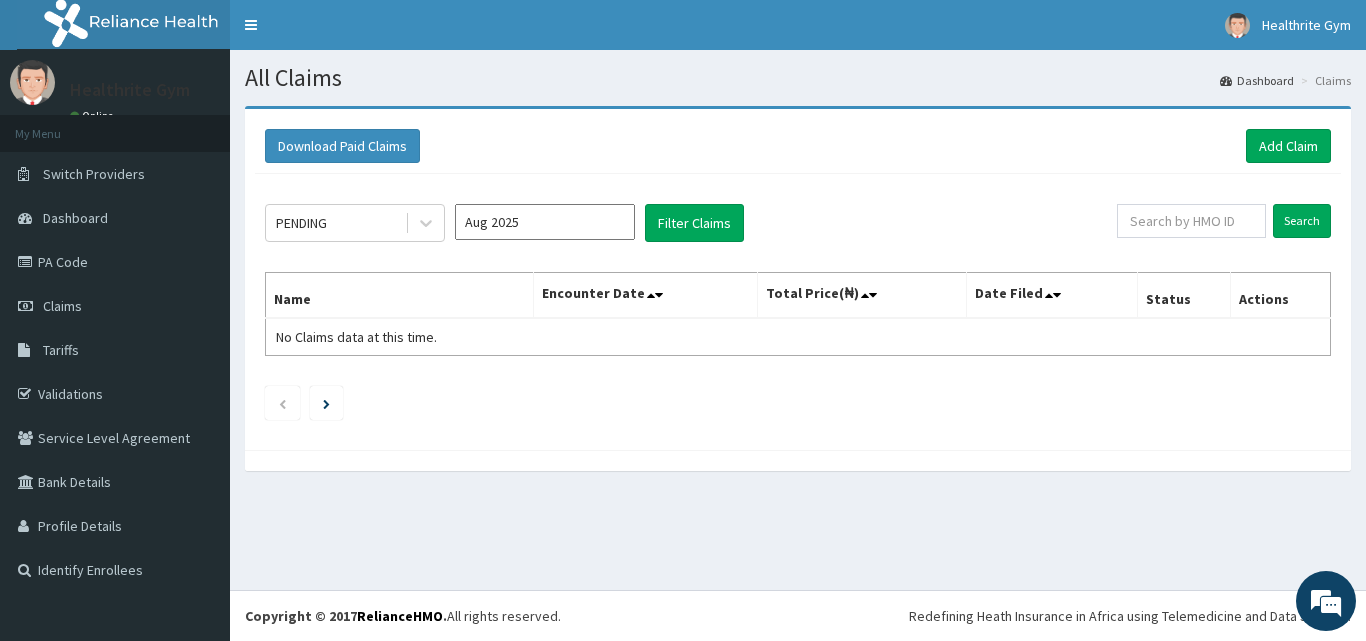 scroll, scrollTop: 0, scrollLeft: 0, axis: both 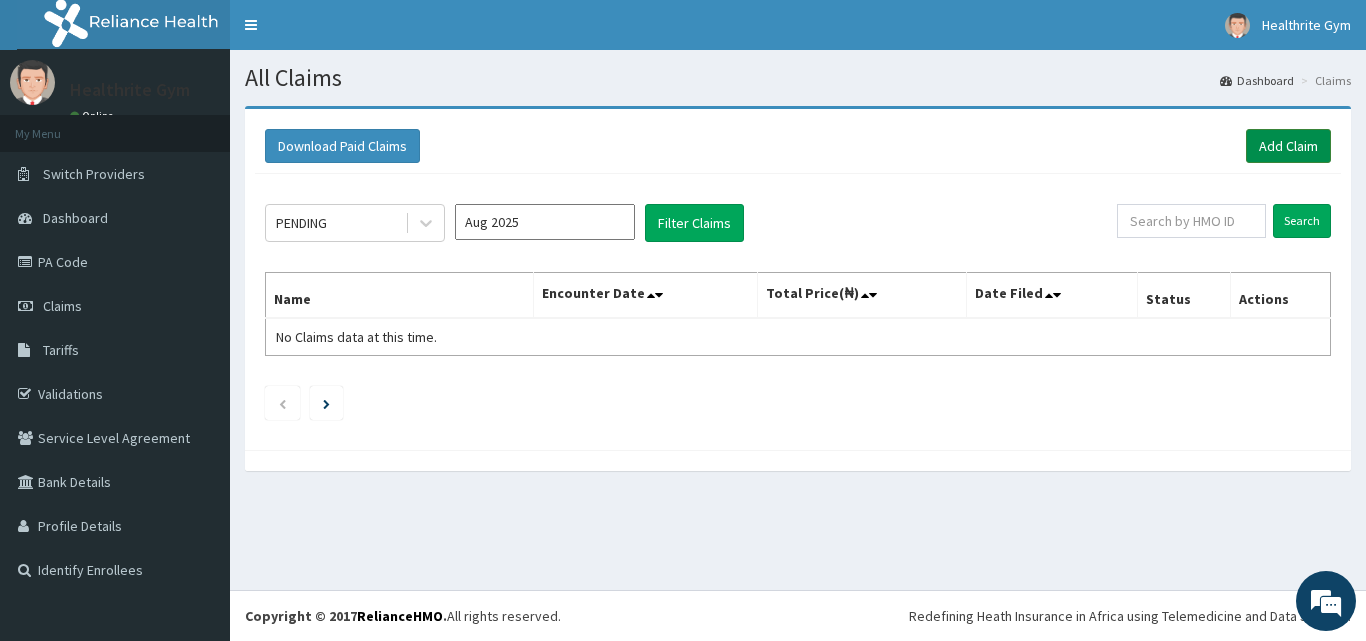 click on "Add Claim" at bounding box center (1288, 146) 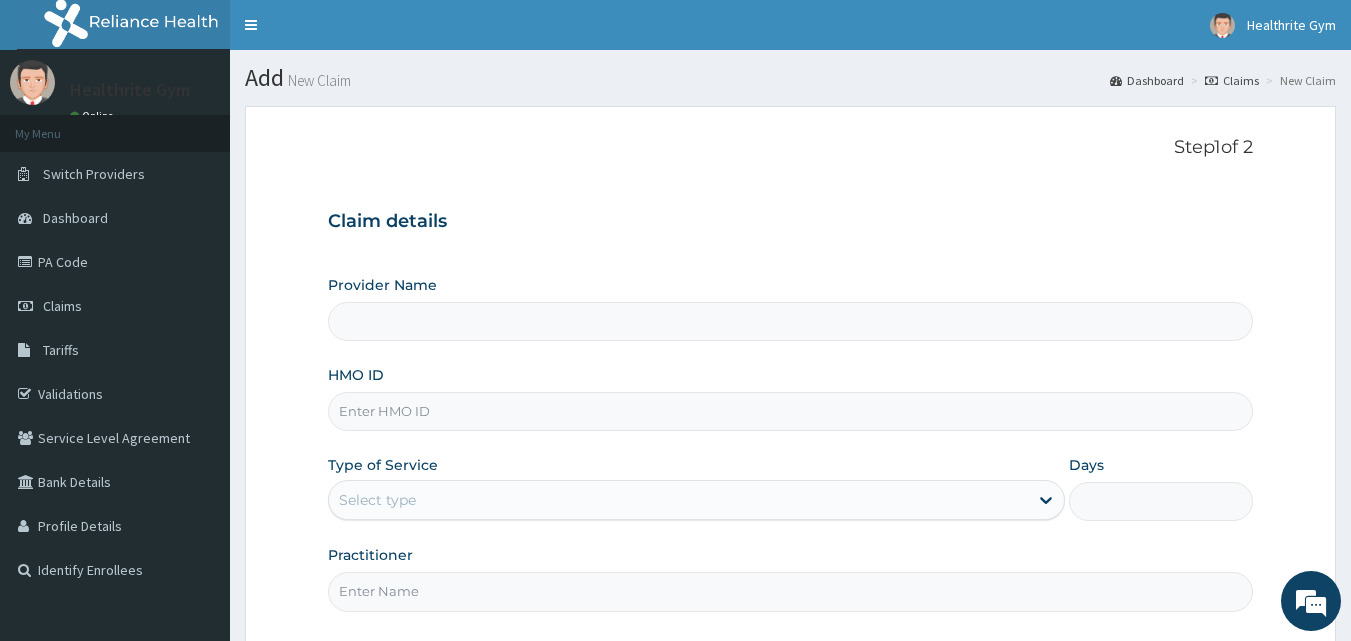 scroll, scrollTop: 0, scrollLeft: 0, axis: both 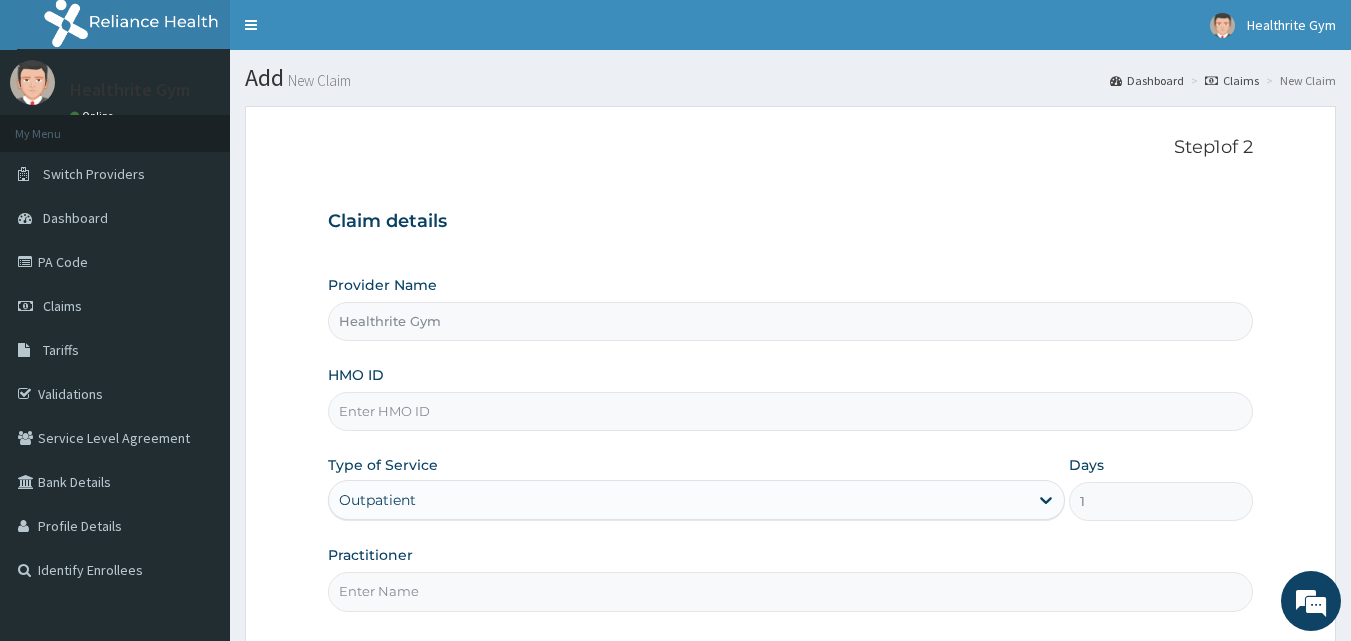 click on "HMO ID" at bounding box center (791, 411) 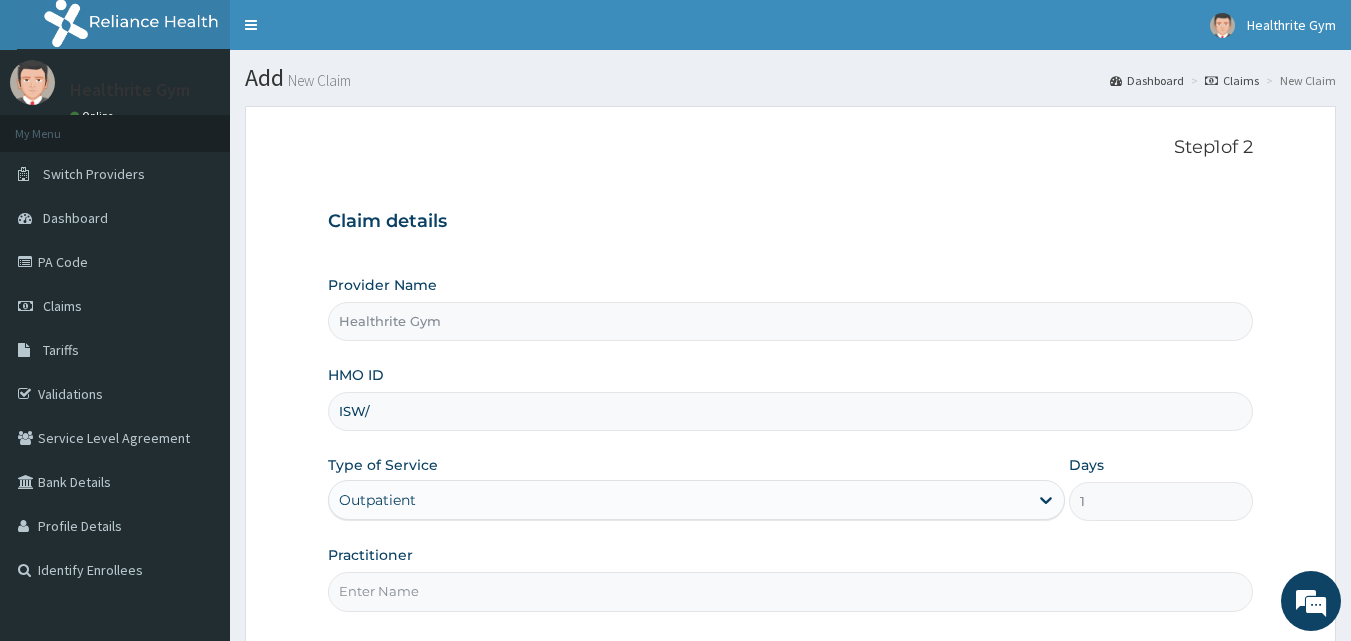 scroll, scrollTop: 0, scrollLeft: 0, axis: both 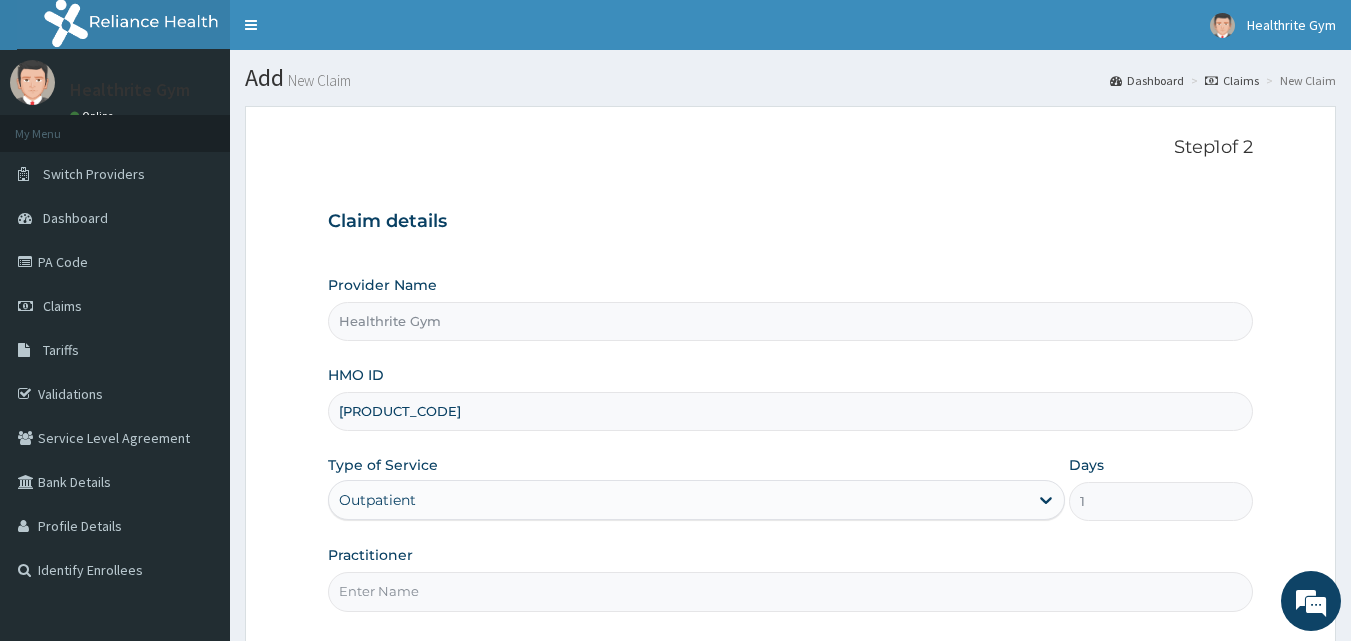 click on "Practitioner" at bounding box center [791, 591] 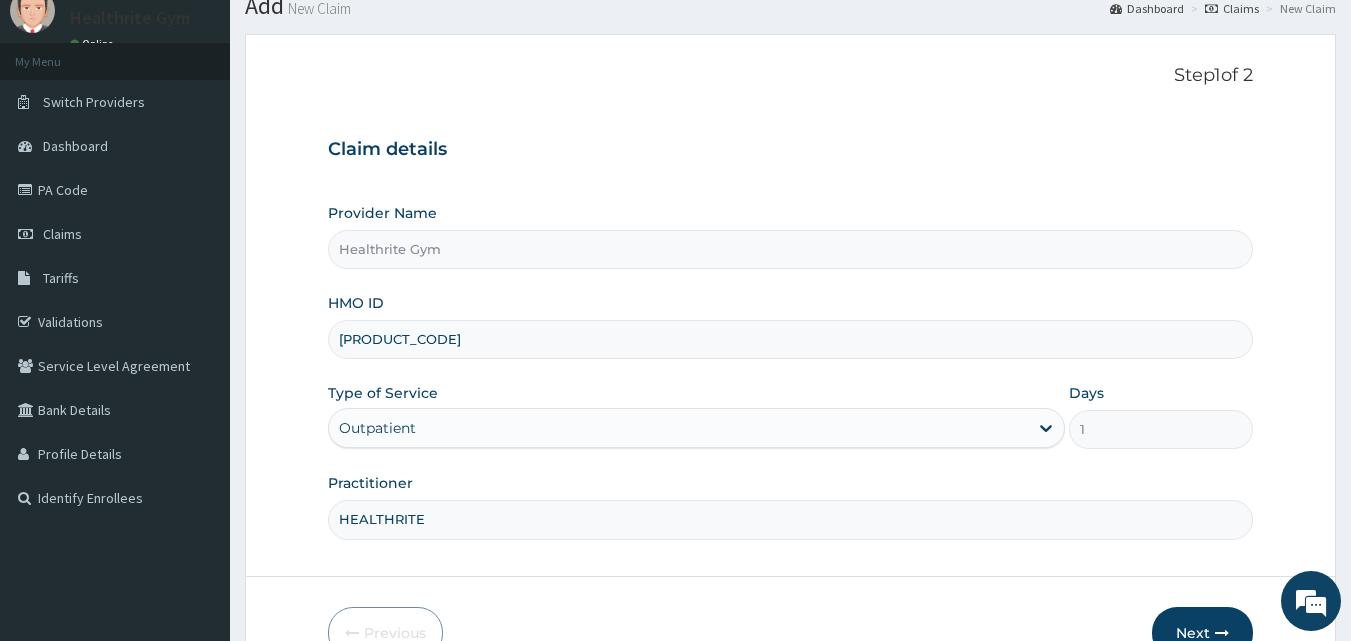scroll, scrollTop: 187, scrollLeft: 0, axis: vertical 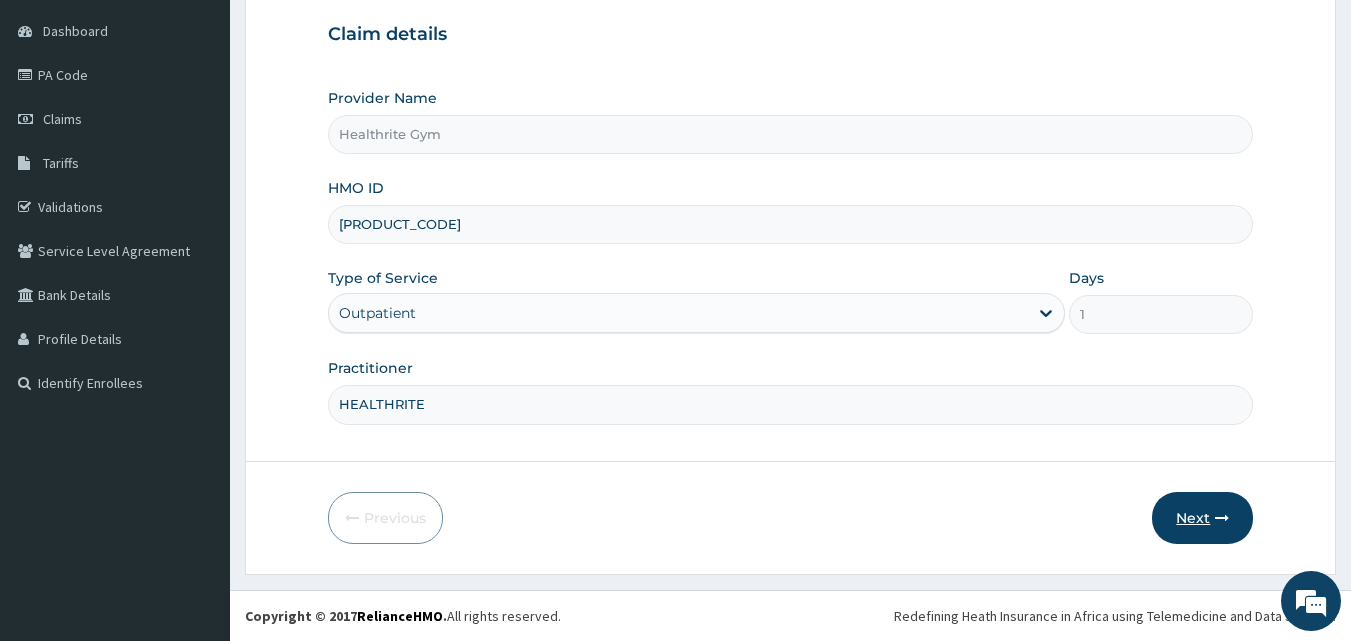 type on "HEALTHRITE" 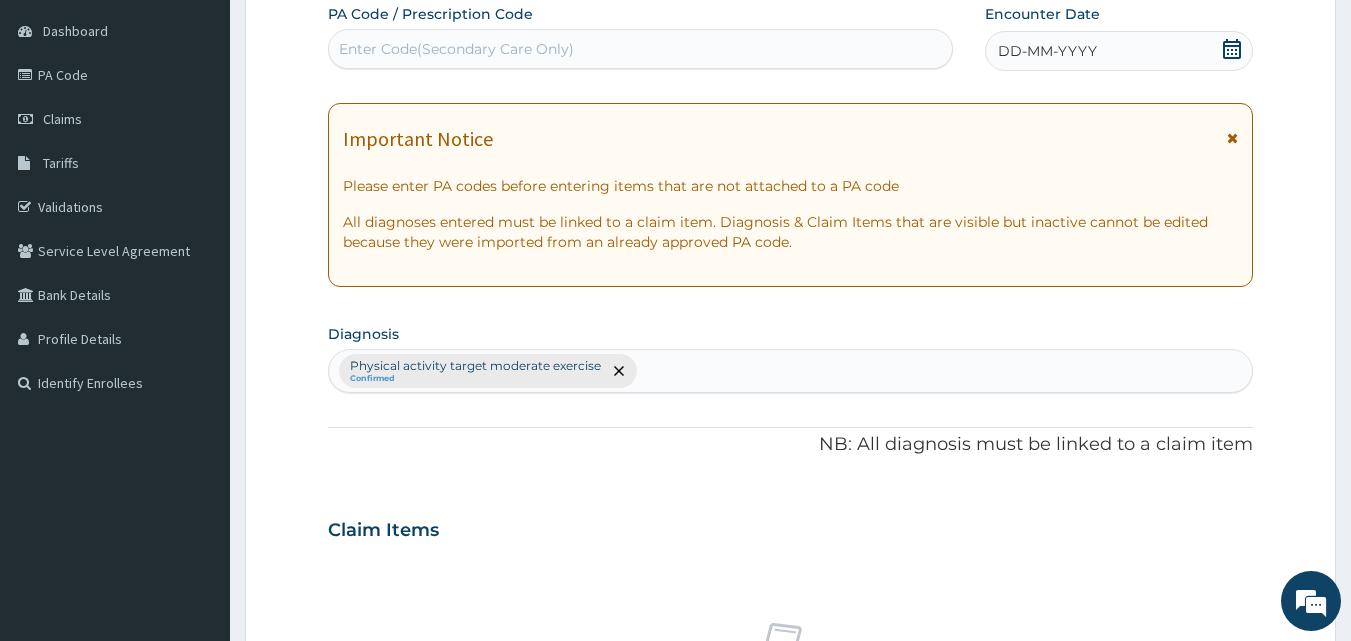 click on "Enter Code(Secondary Care Only)" at bounding box center [641, 49] 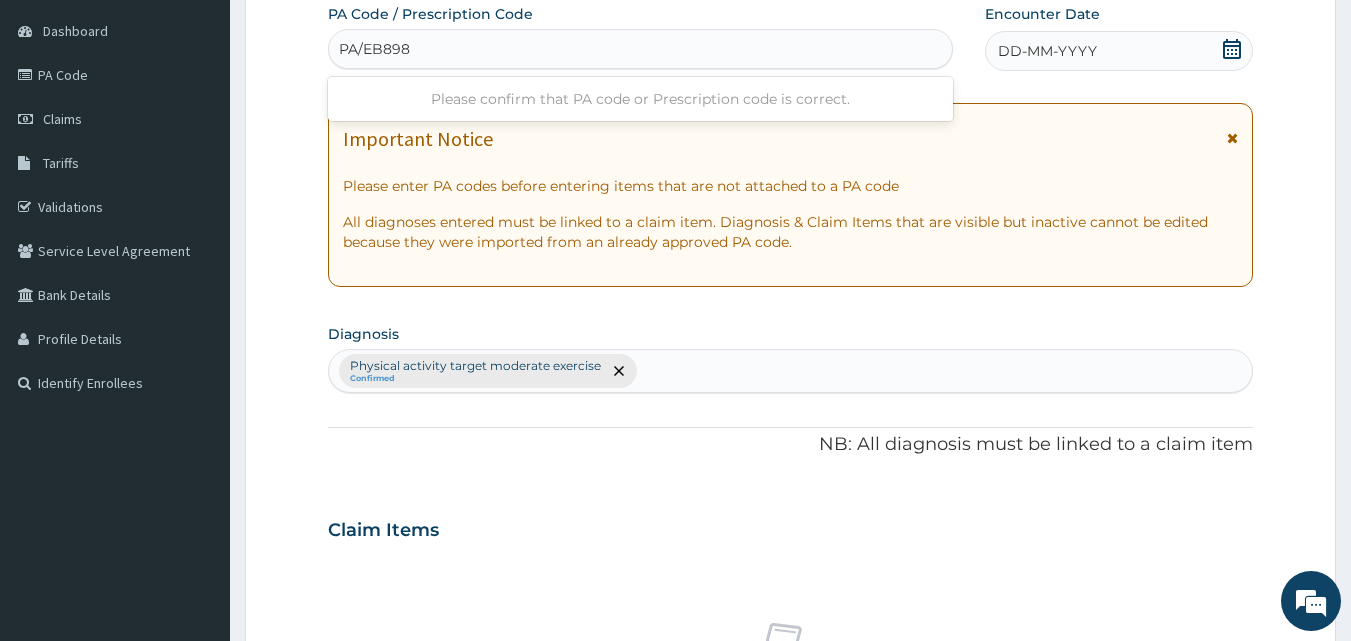 type on "[PRODUCT_CODE]" 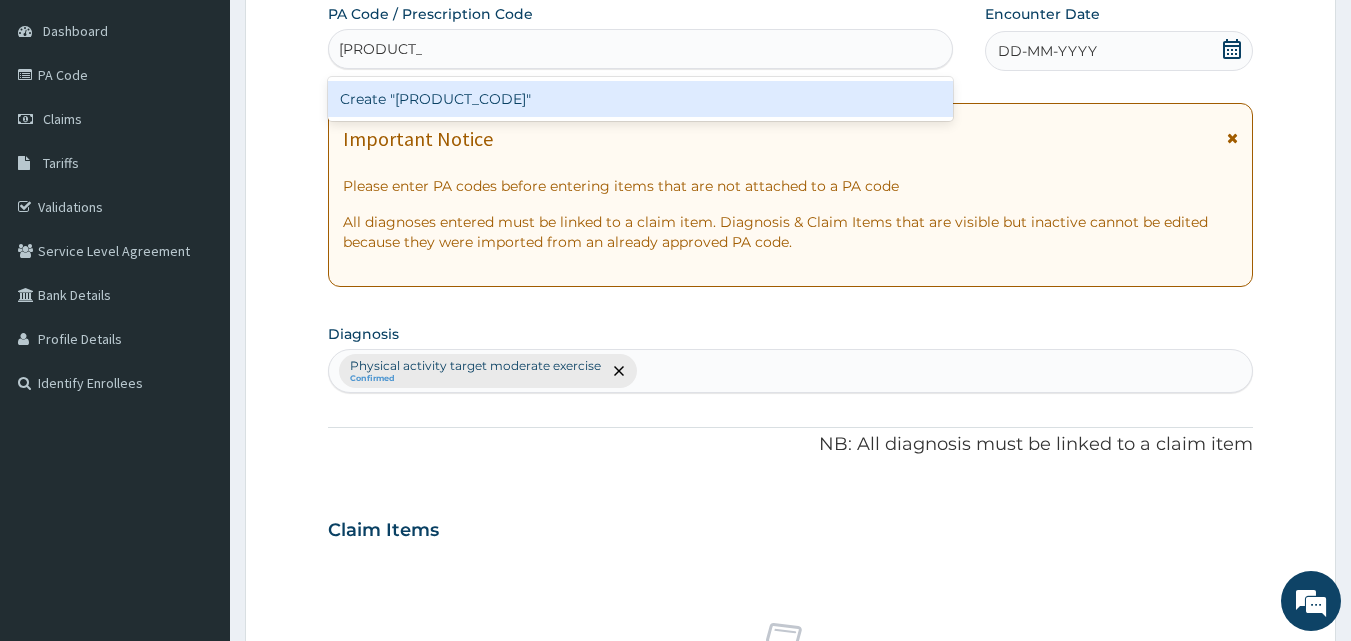 click on "Create "[PRODUCT_CODE]"" at bounding box center [641, 99] 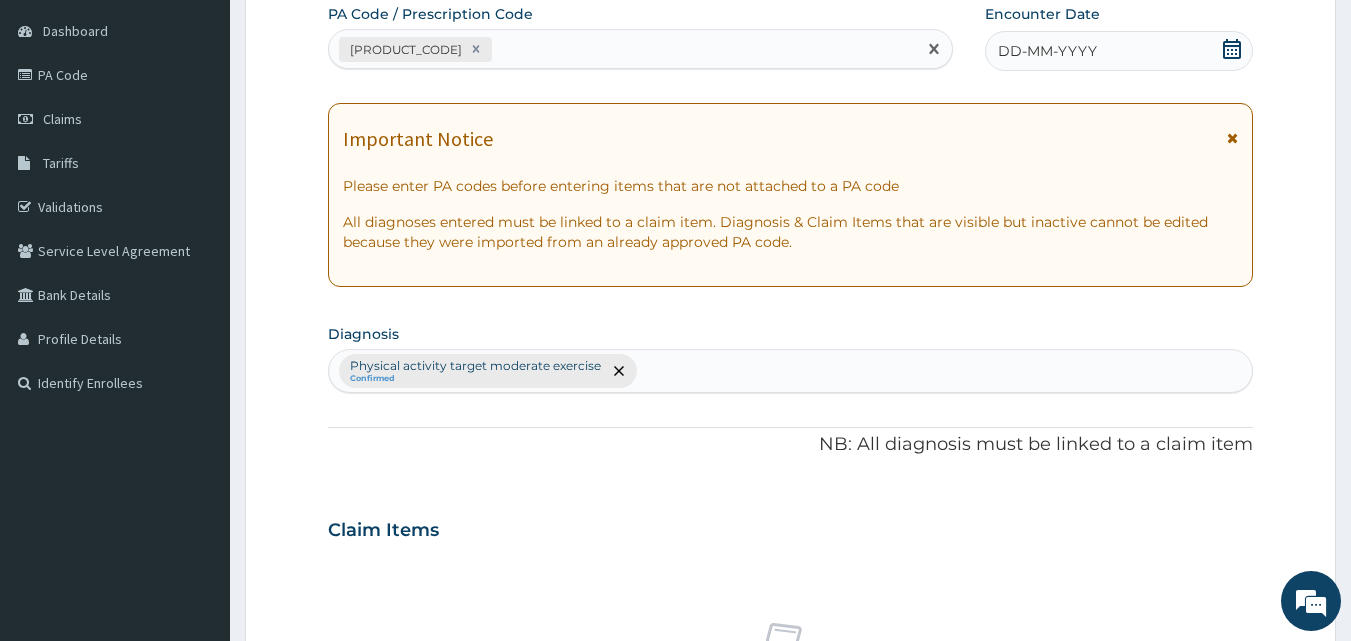 click 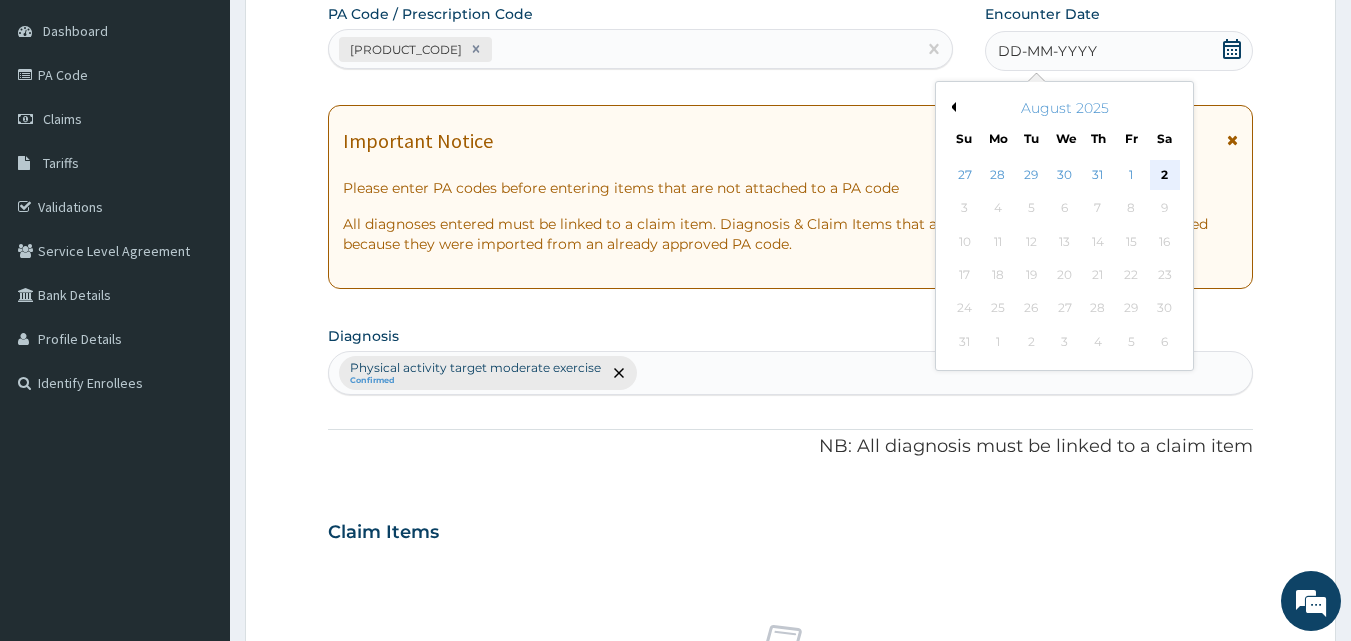 click on "2" at bounding box center (1165, 175) 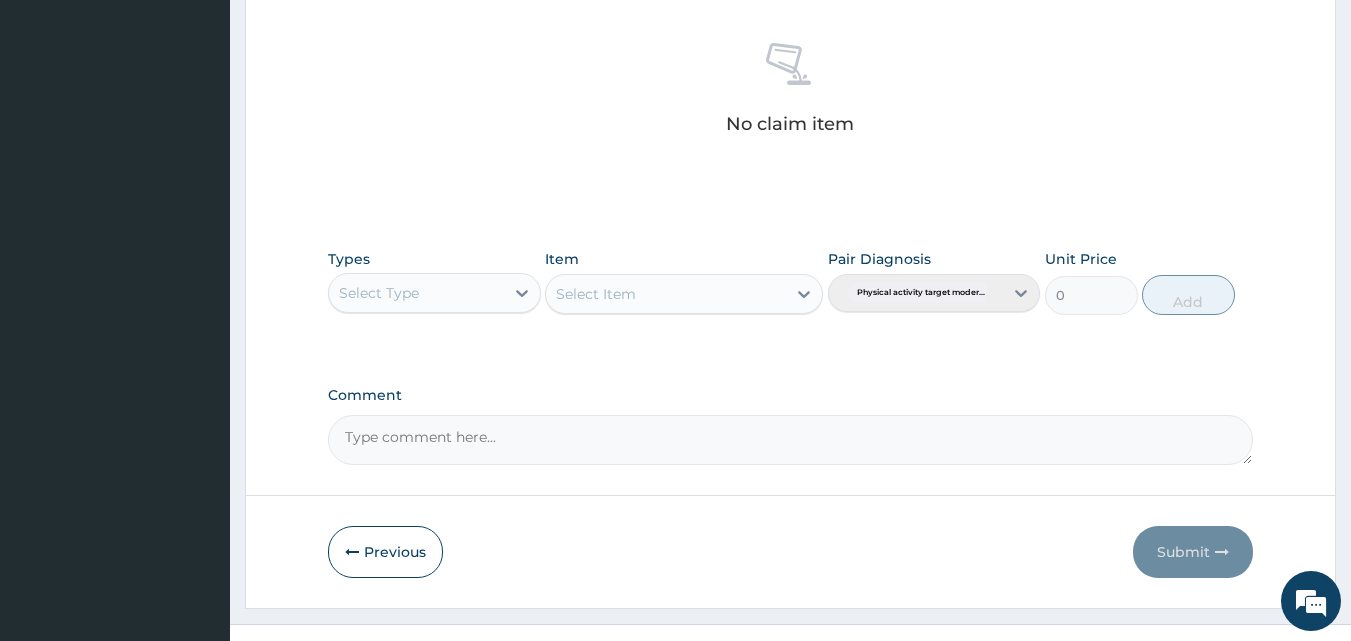 scroll, scrollTop: 801, scrollLeft: 0, axis: vertical 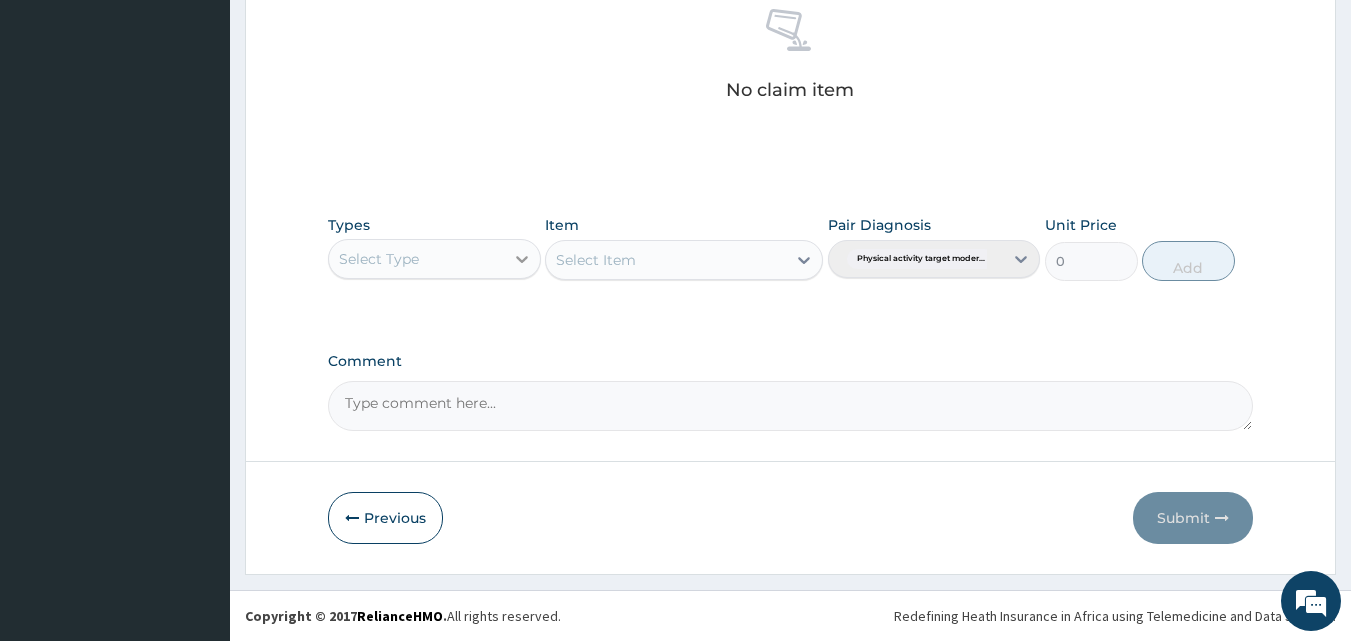 click 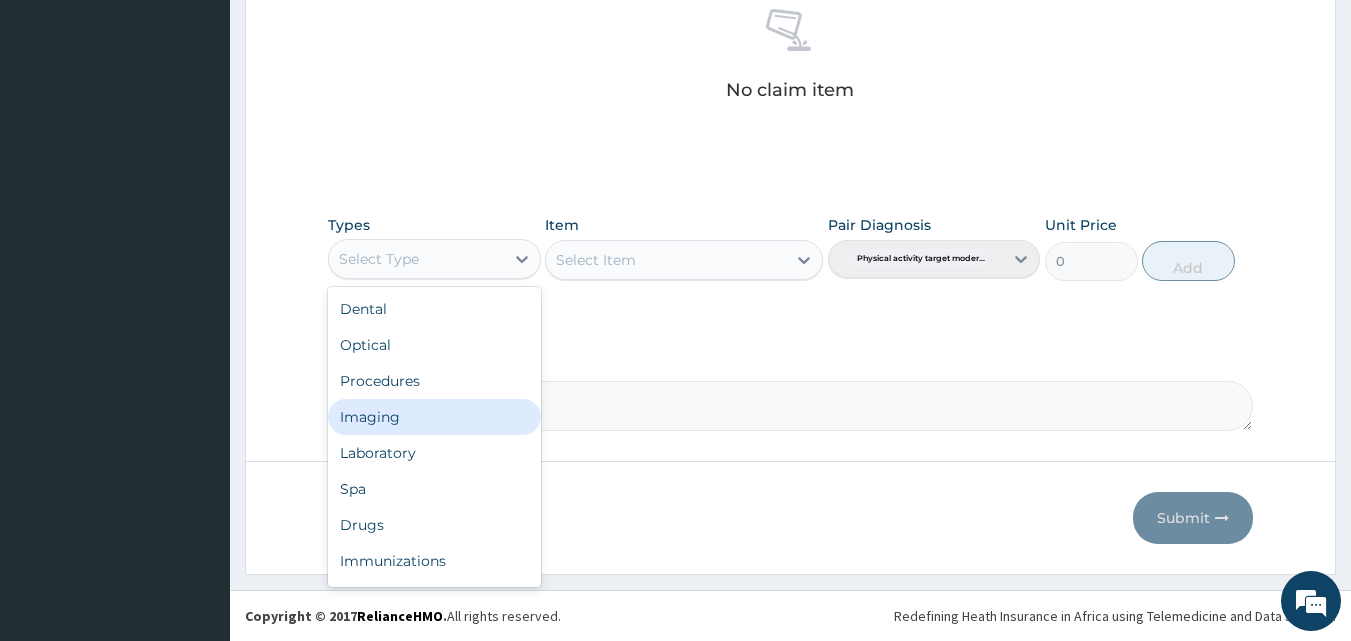 scroll, scrollTop: 68, scrollLeft: 0, axis: vertical 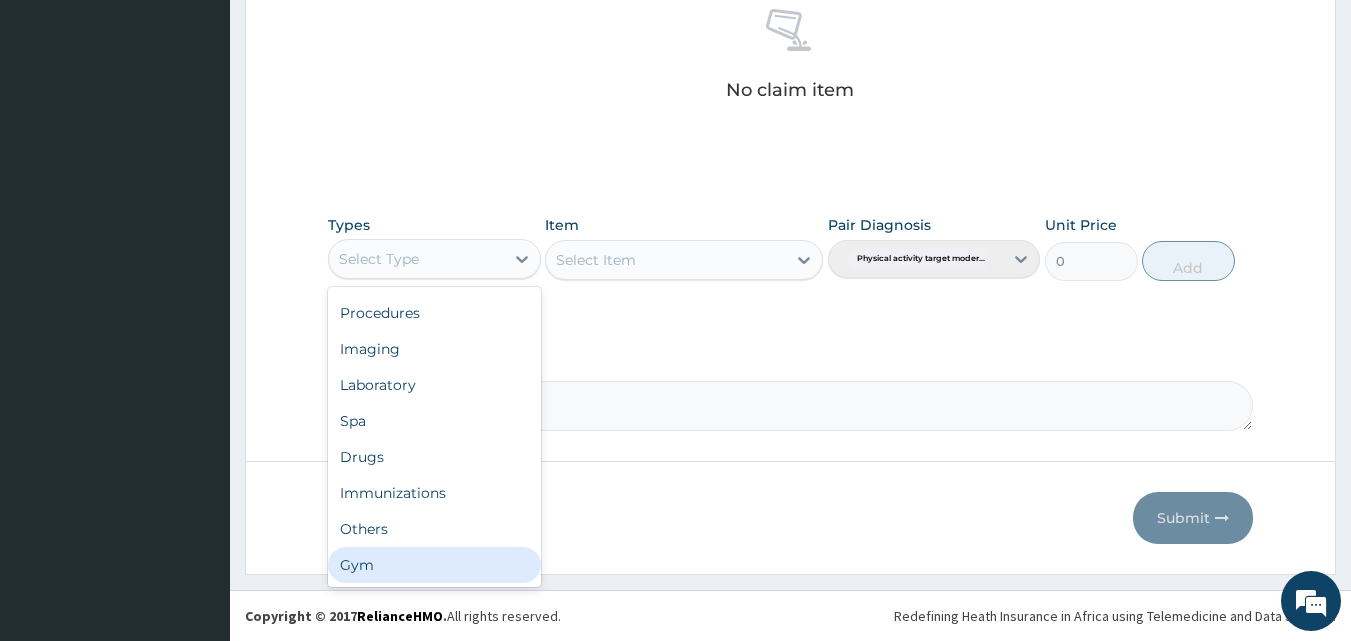 drag, startPoint x: 412, startPoint y: 574, endPoint x: 575, endPoint y: 370, distance: 261.1226 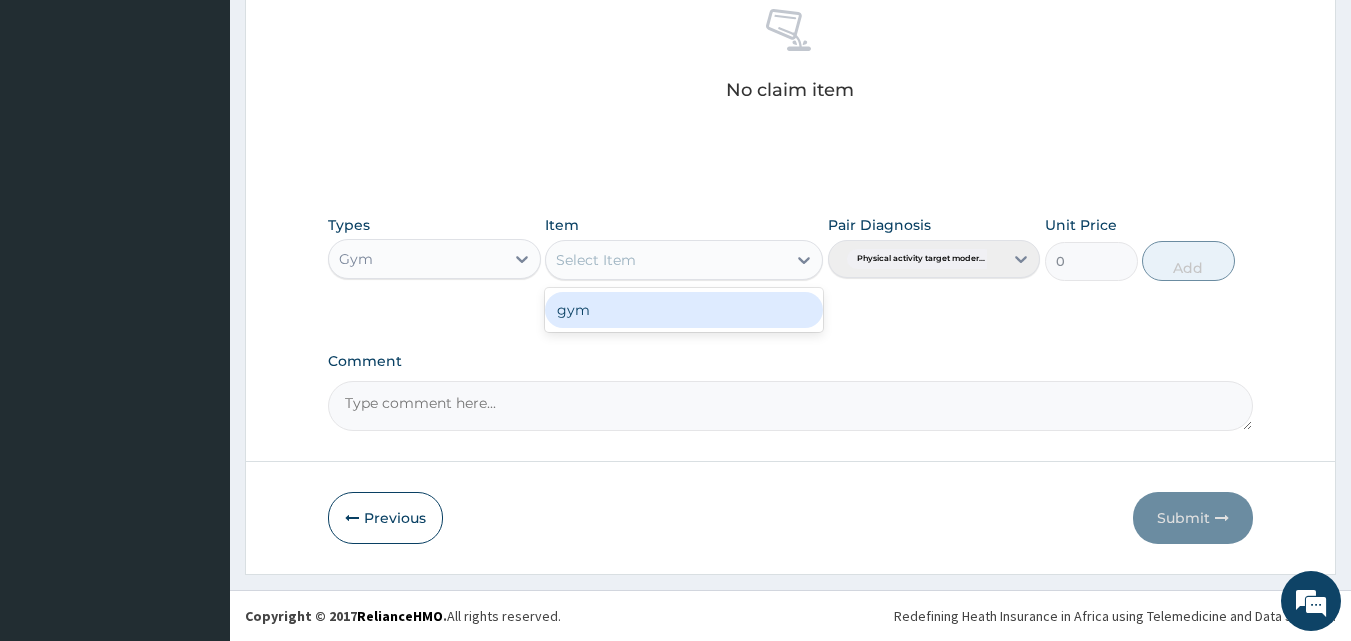 click on "Select Item" at bounding box center [666, 260] 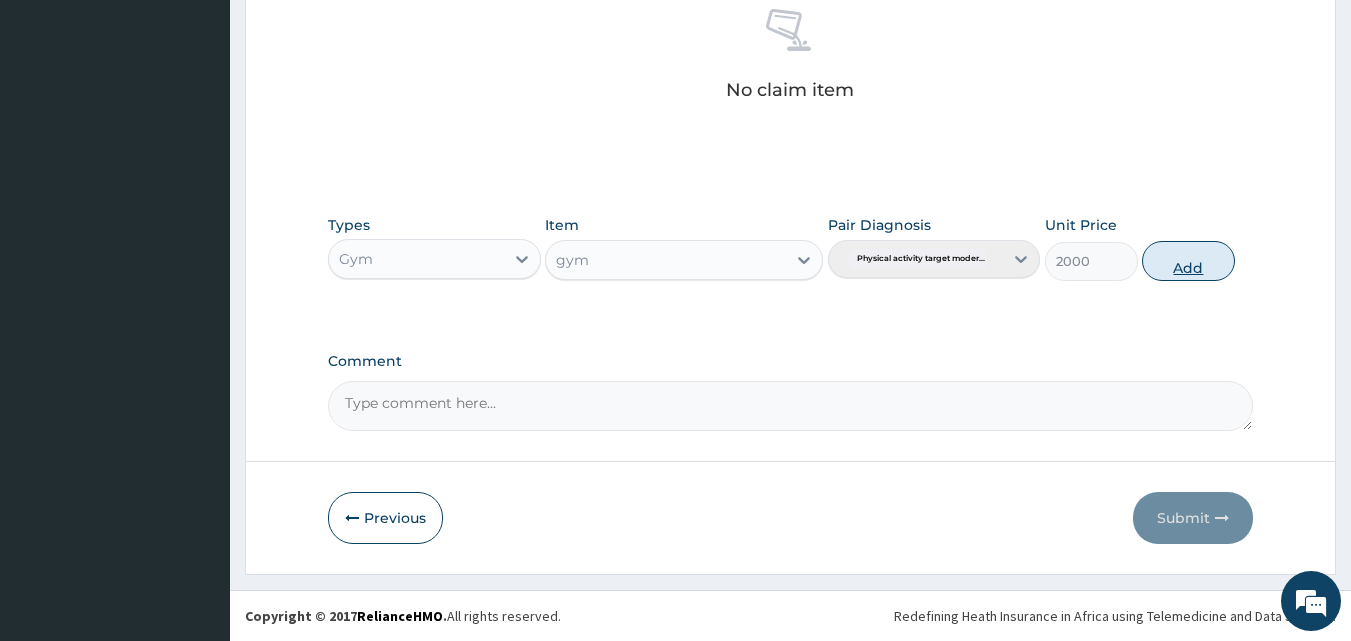 click on "Add" at bounding box center [1188, 261] 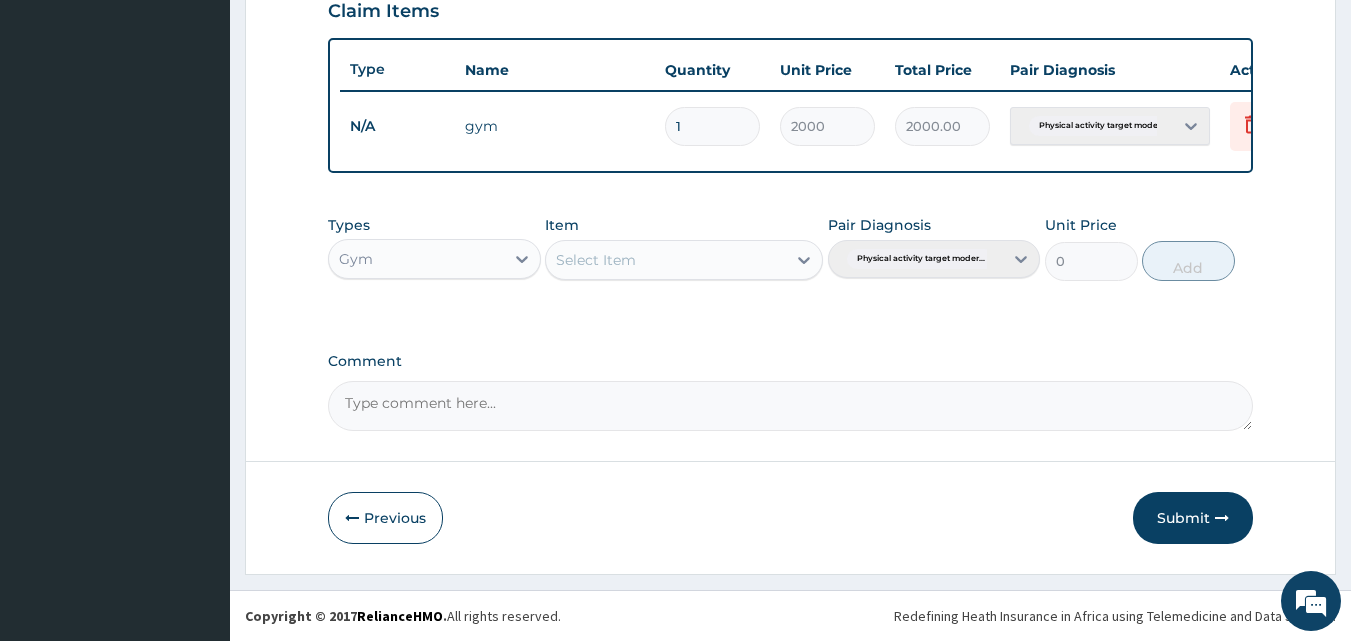 scroll, scrollTop: 721, scrollLeft: 0, axis: vertical 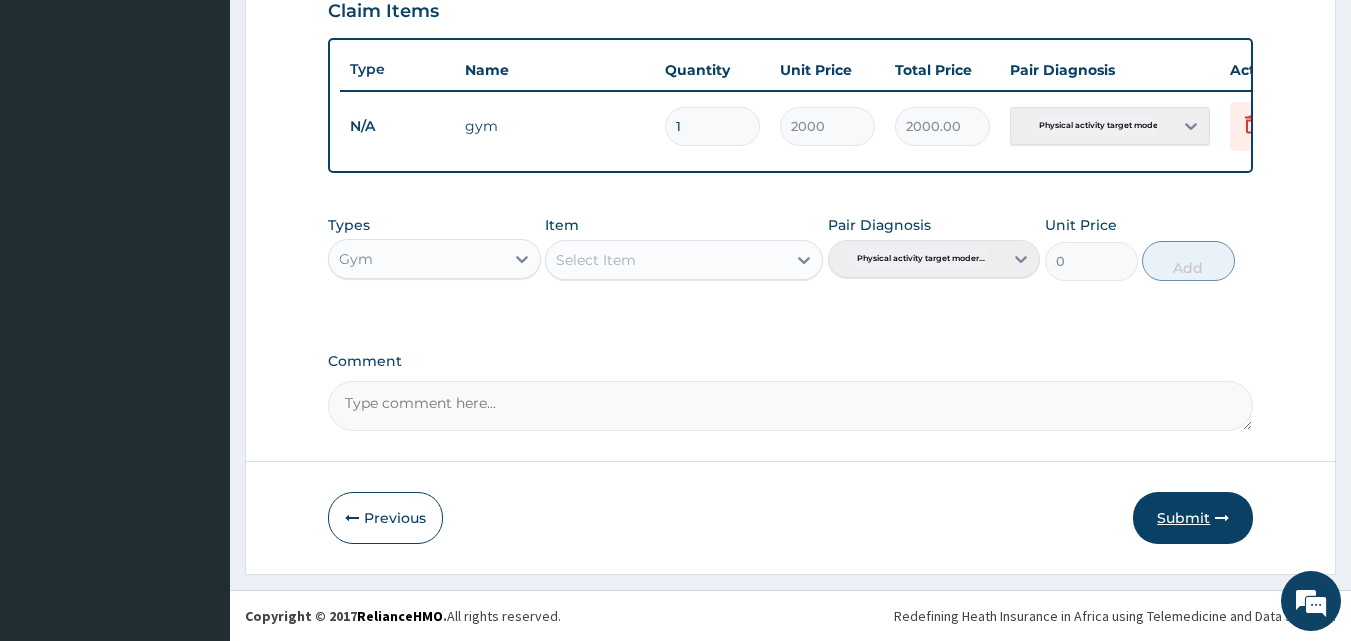 click on "Submit" at bounding box center (1193, 518) 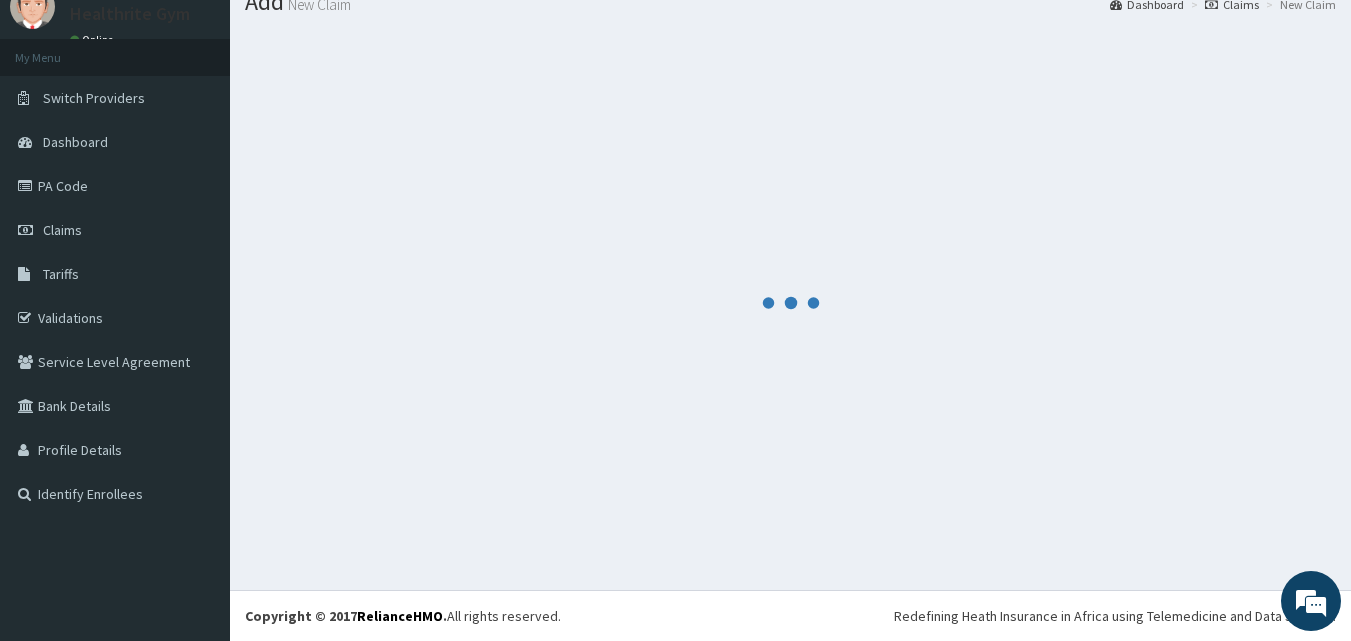 scroll, scrollTop: 721, scrollLeft: 0, axis: vertical 